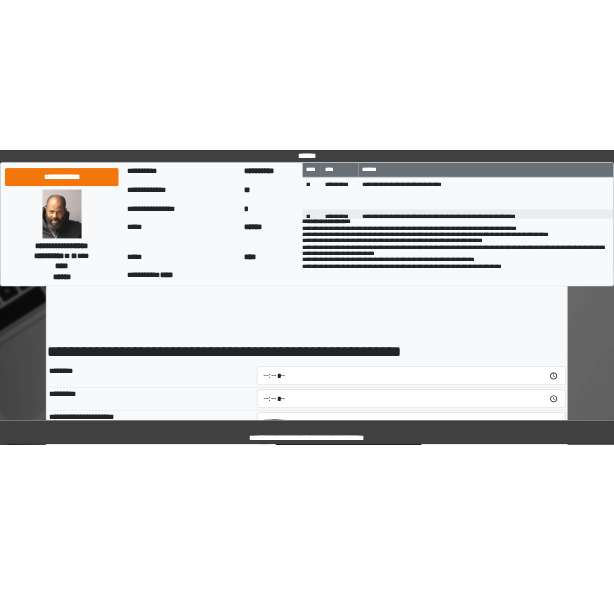 scroll, scrollTop: 350, scrollLeft: 0, axis: vertical 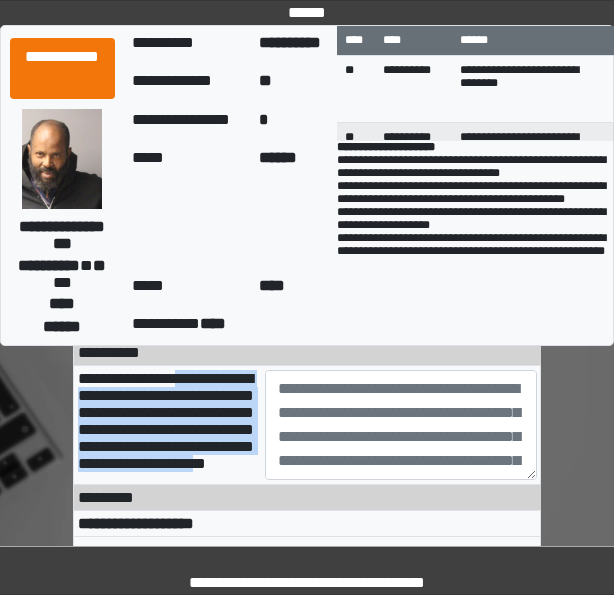 drag, startPoint x: 85, startPoint y: 405, endPoint x: 224, endPoint y: 531, distance: 187.60864 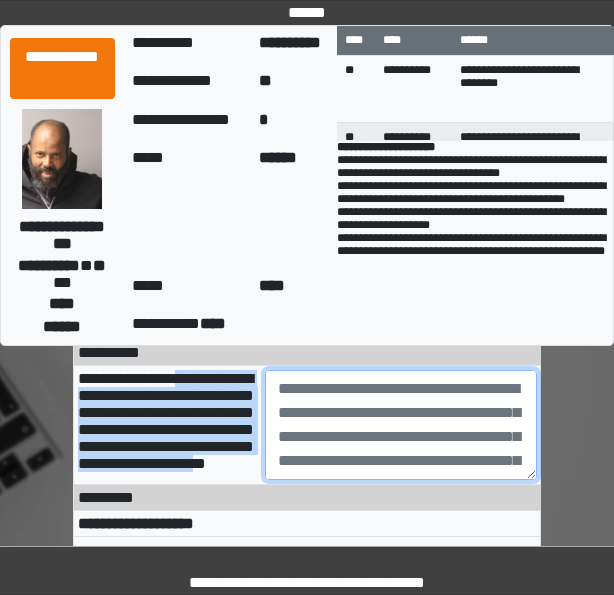 click at bounding box center [401, 425] 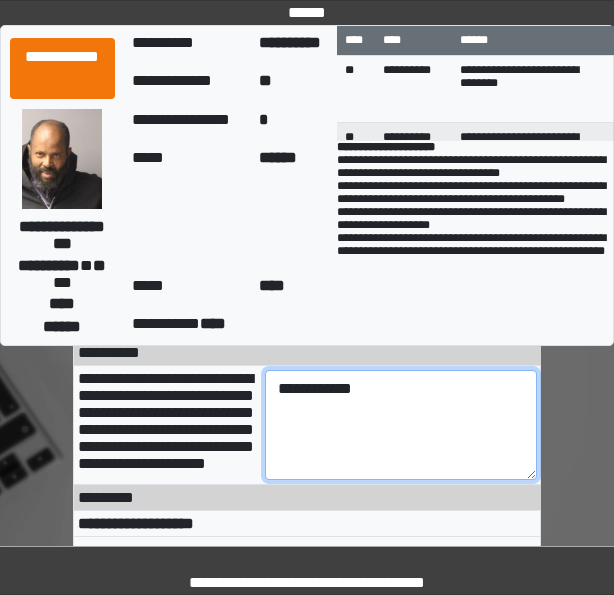 click on "**********" at bounding box center (401, 425) 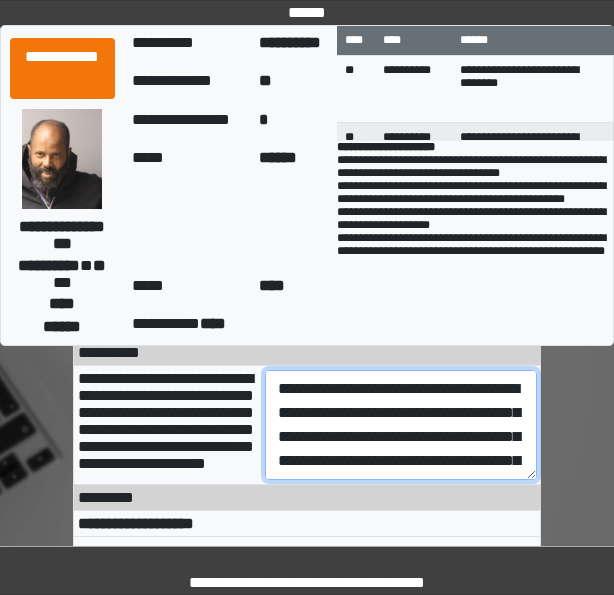 scroll, scrollTop: 256, scrollLeft: 0, axis: vertical 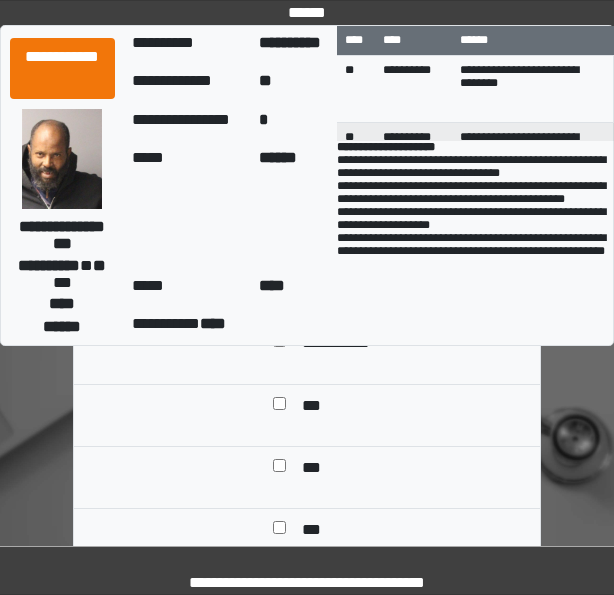type on "**********" 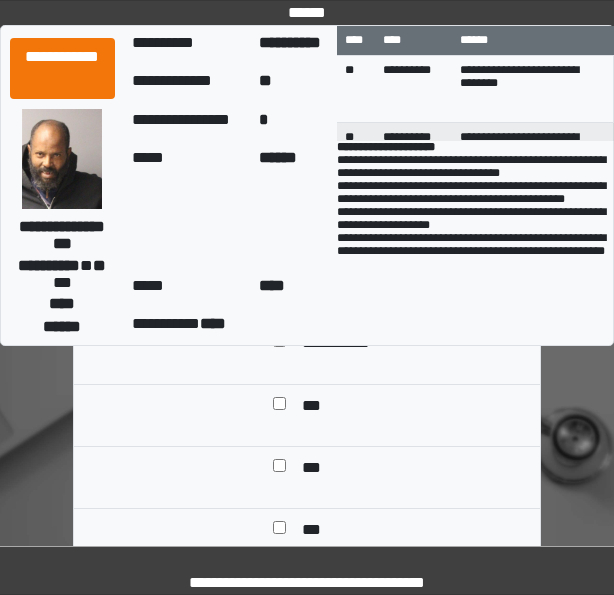 copy on "**********" 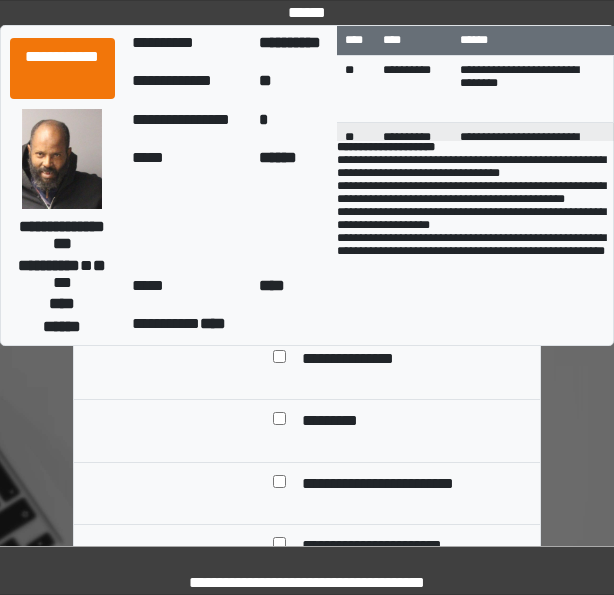 scroll, scrollTop: 856, scrollLeft: 0, axis: vertical 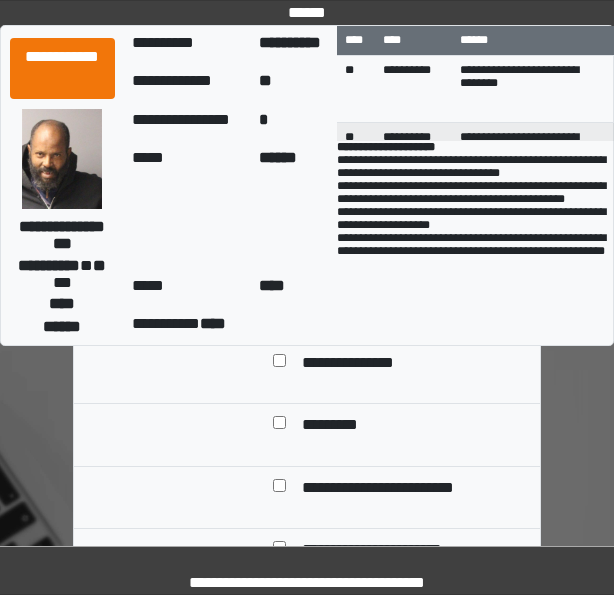 click on "**********" at bounding box center (364, 364) 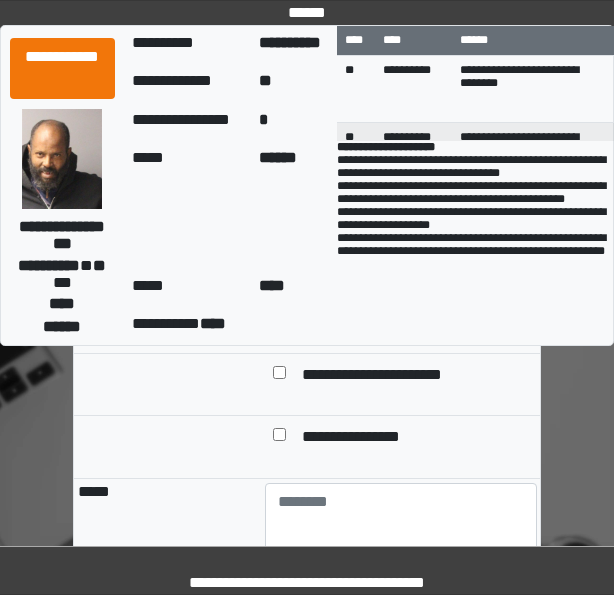 scroll, scrollTop: 1046, scrollLeft: 0, axis: vertical 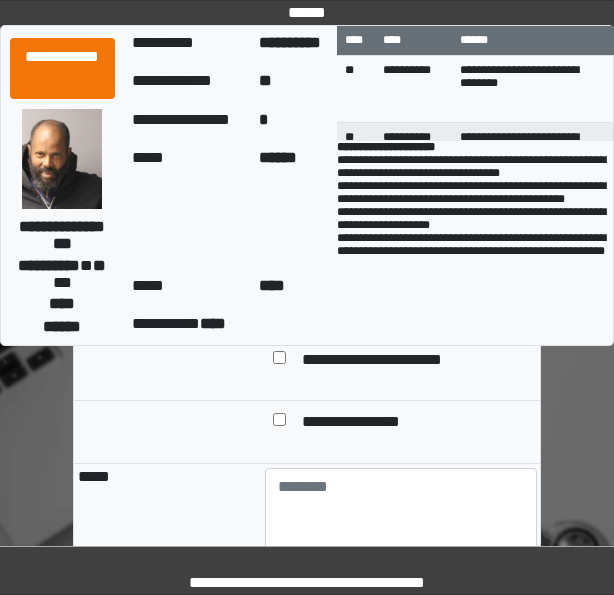 click on "**********" at bounding box center [394, 299] 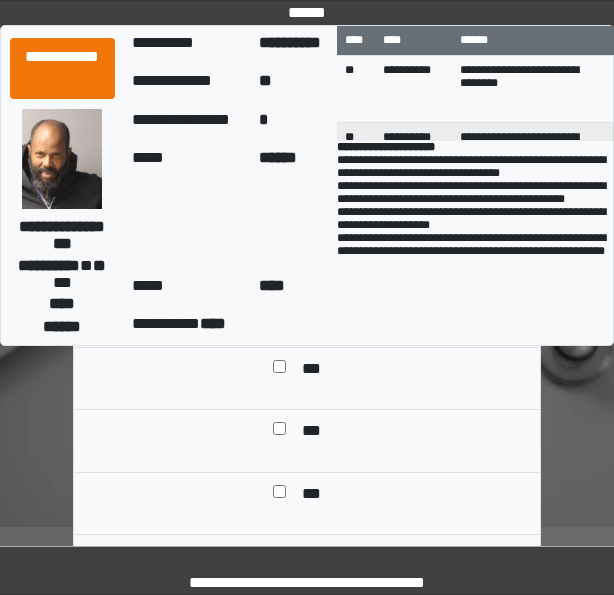 scroll, scrollTop: 654, scrollLeft: 0, axis: vertical 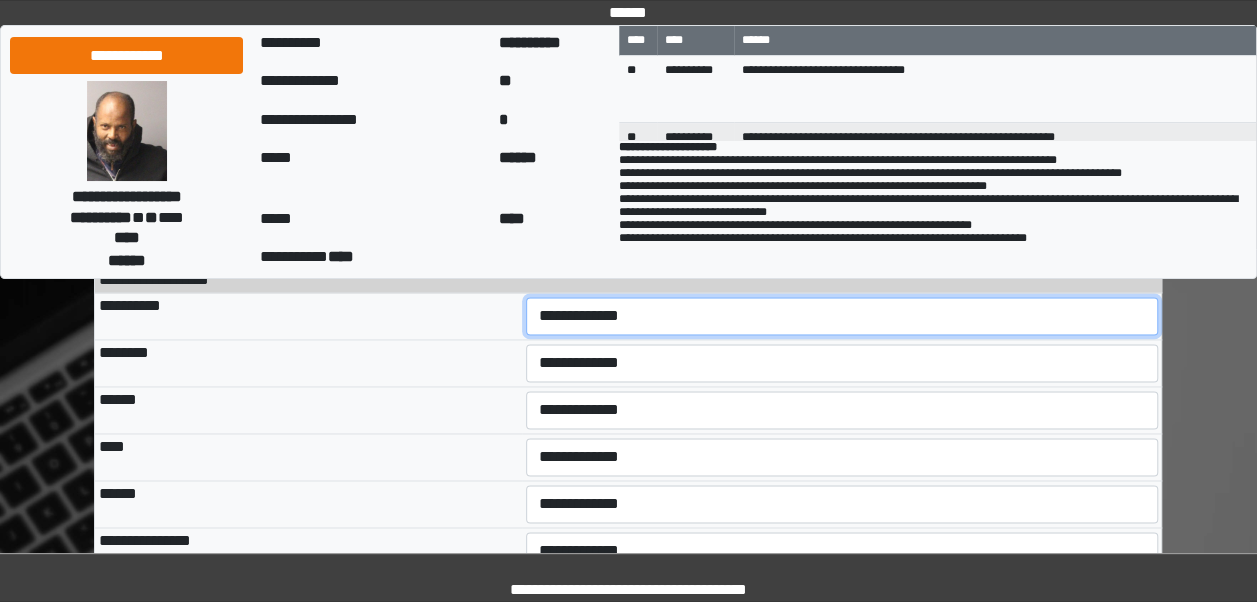 click on "**********" at bounding box center (842, 316) 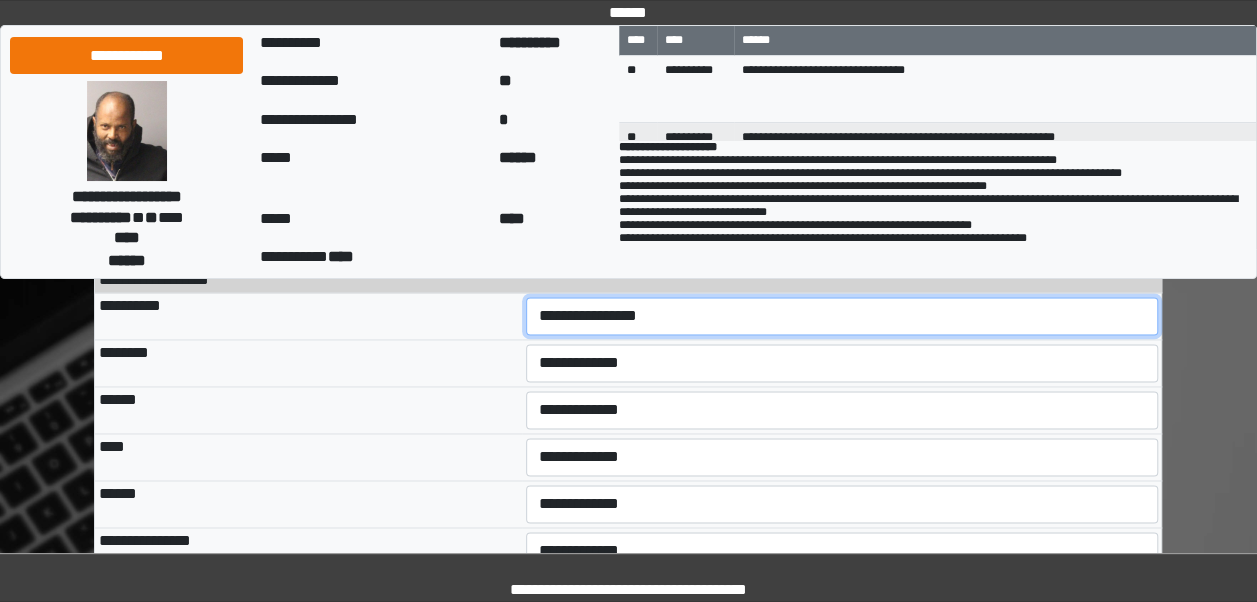 click on "**********" at bounding box center [842, 316] 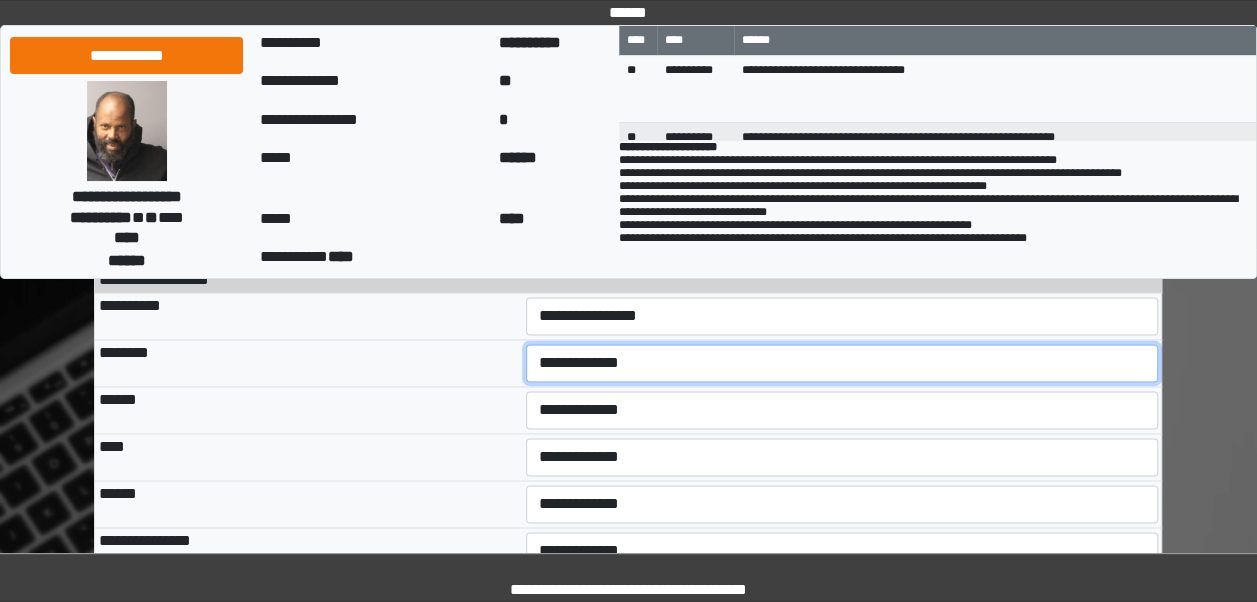 click on "**********" at bounding box center (842, 363) 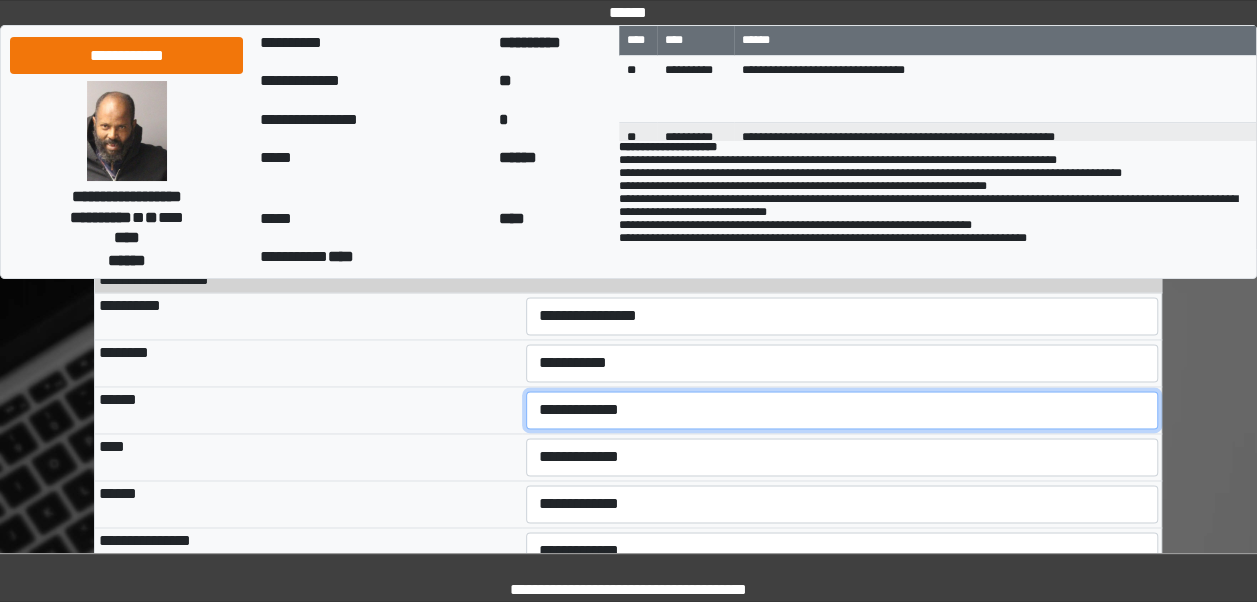 click on "**********" at bounding box center [842, 410] 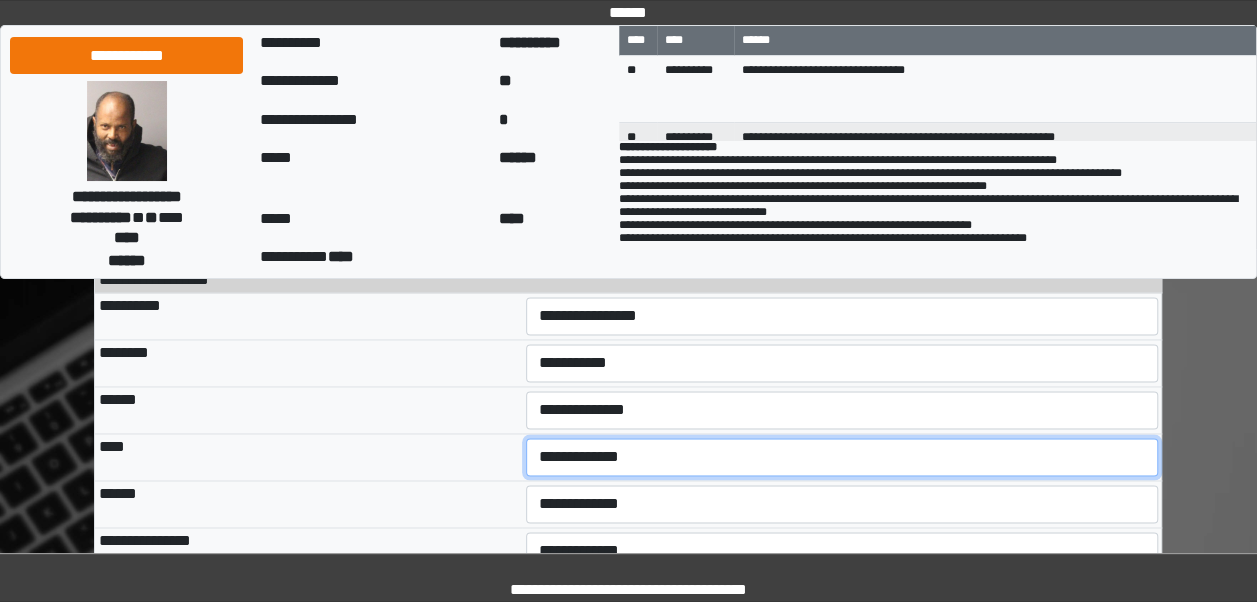 click on "**********" at bounding box center (842, 457) 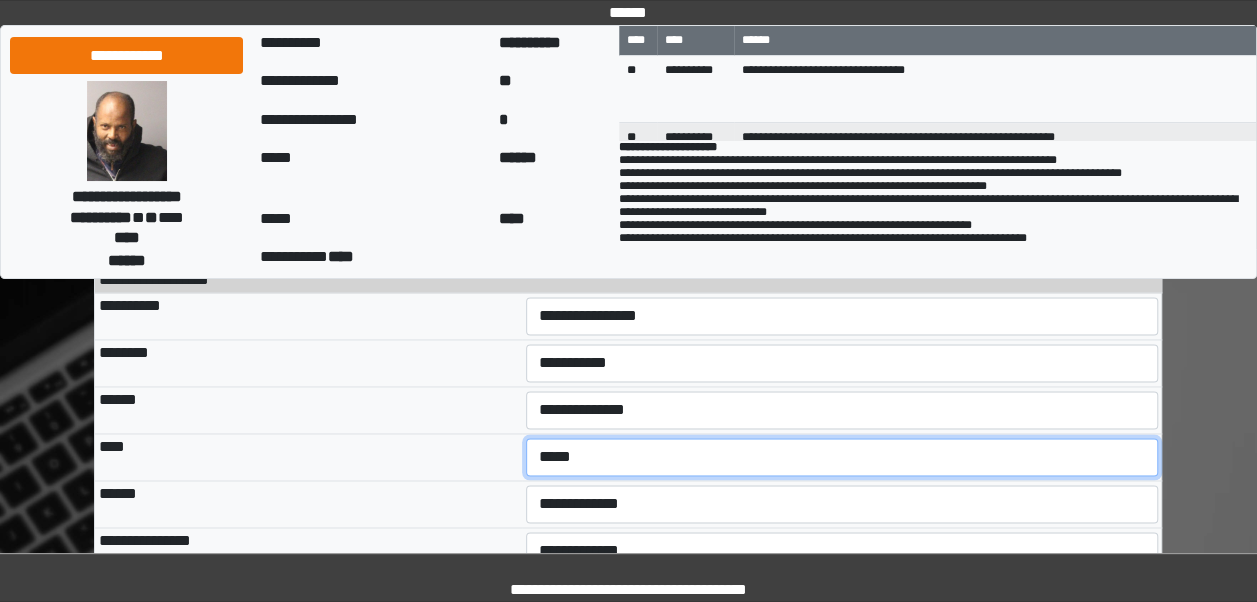 click on "**********" at bounding box center [842, 457] 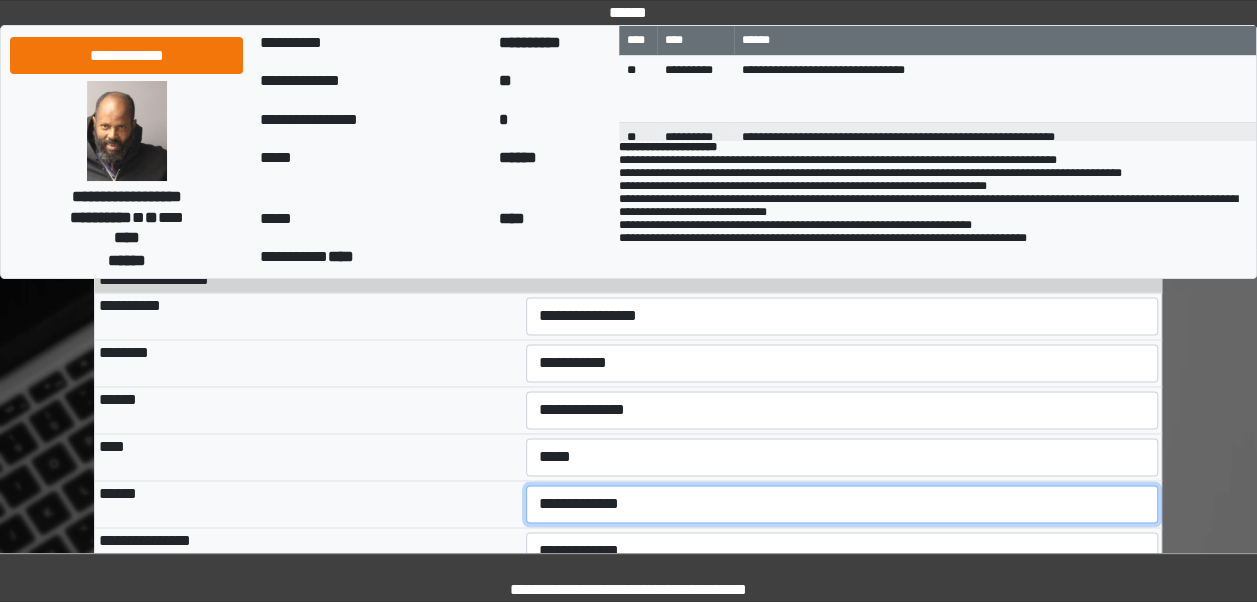 click on "**********" at bounding box center [842, 504] 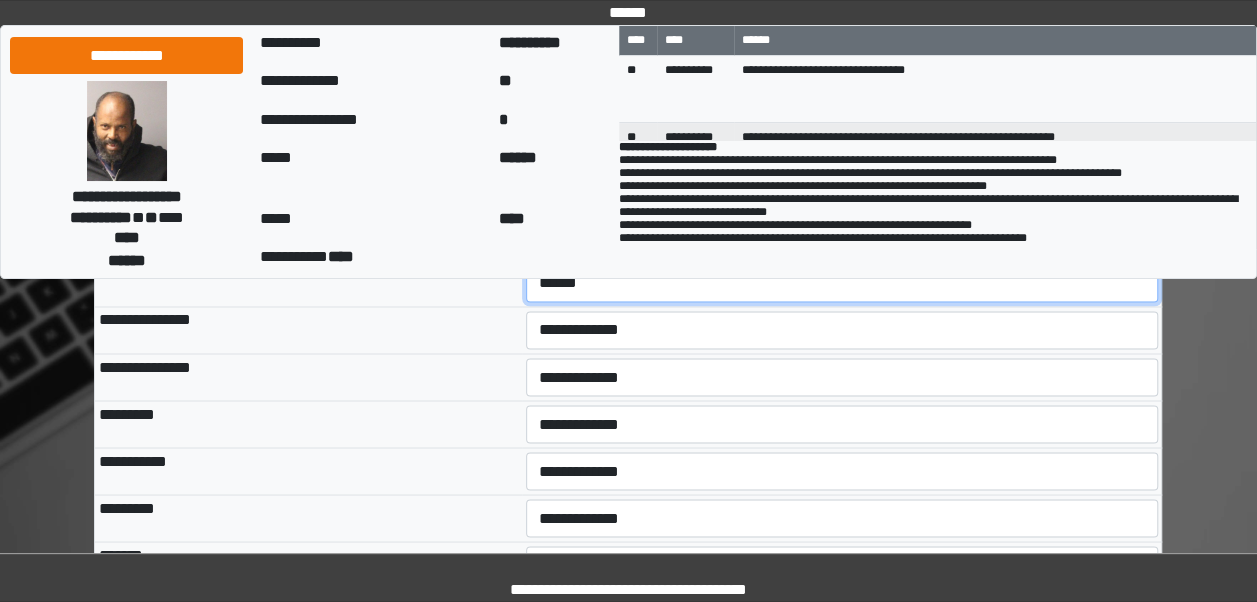 scroll, scrollTop: 1544, scrollLeft: 0, axis: vertical 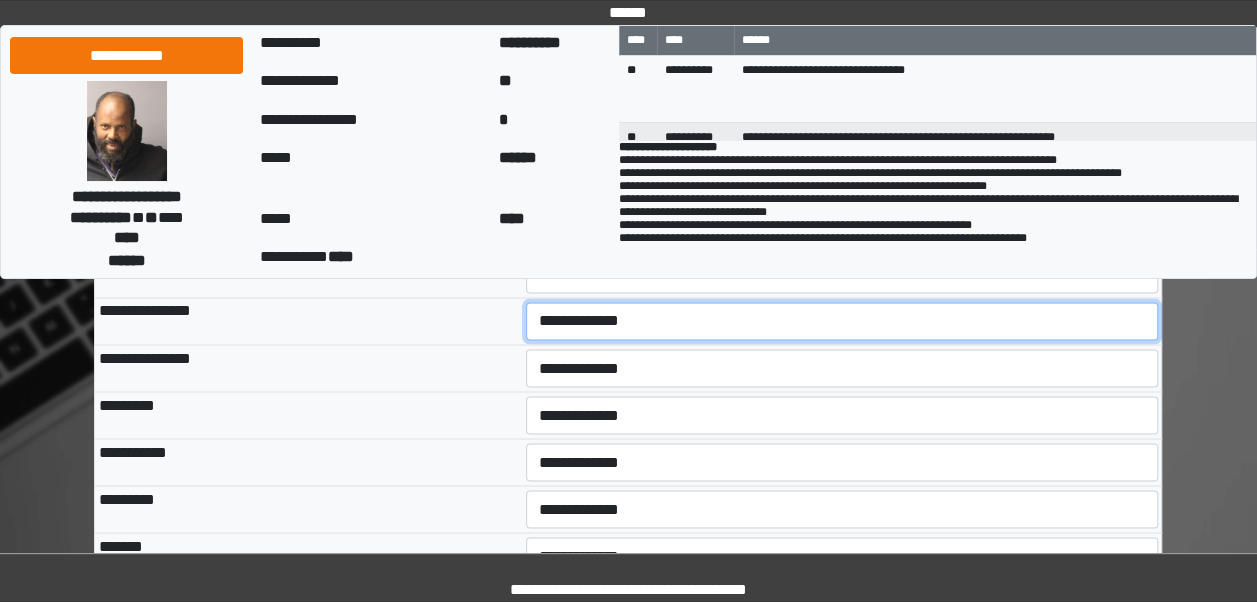 click on "**********" at bounding box center (842, 321) 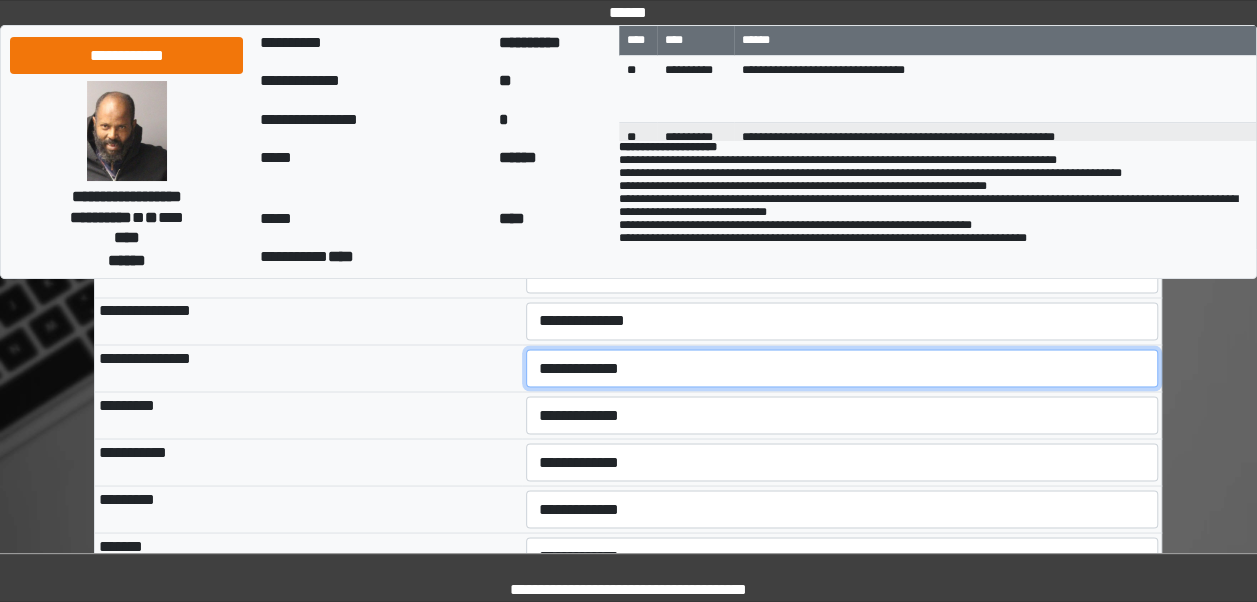 click on "**********" at bounding box center (842, 368) 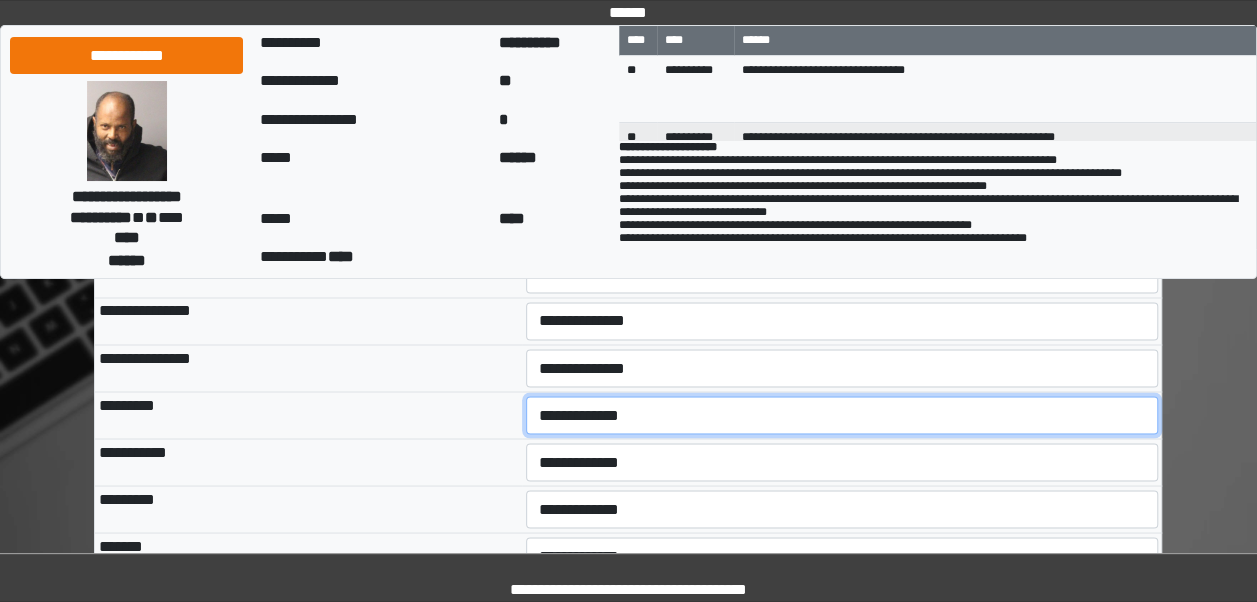click on "**********" at bounding box center (842, 415) 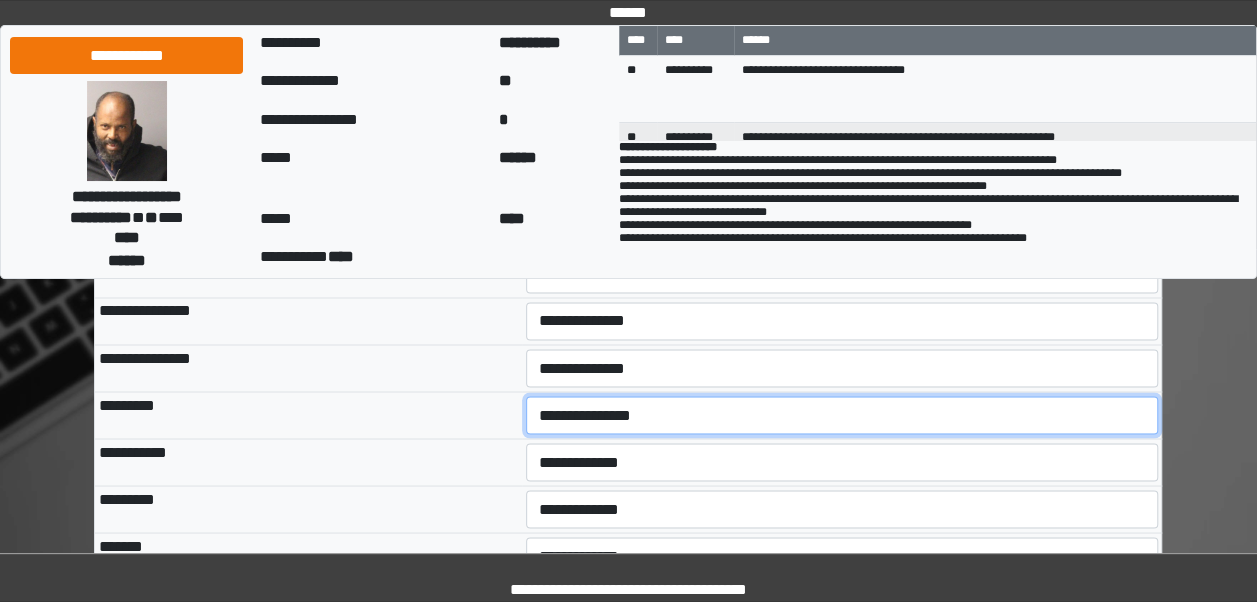 click on "**********" at bounding box center [842, 415] 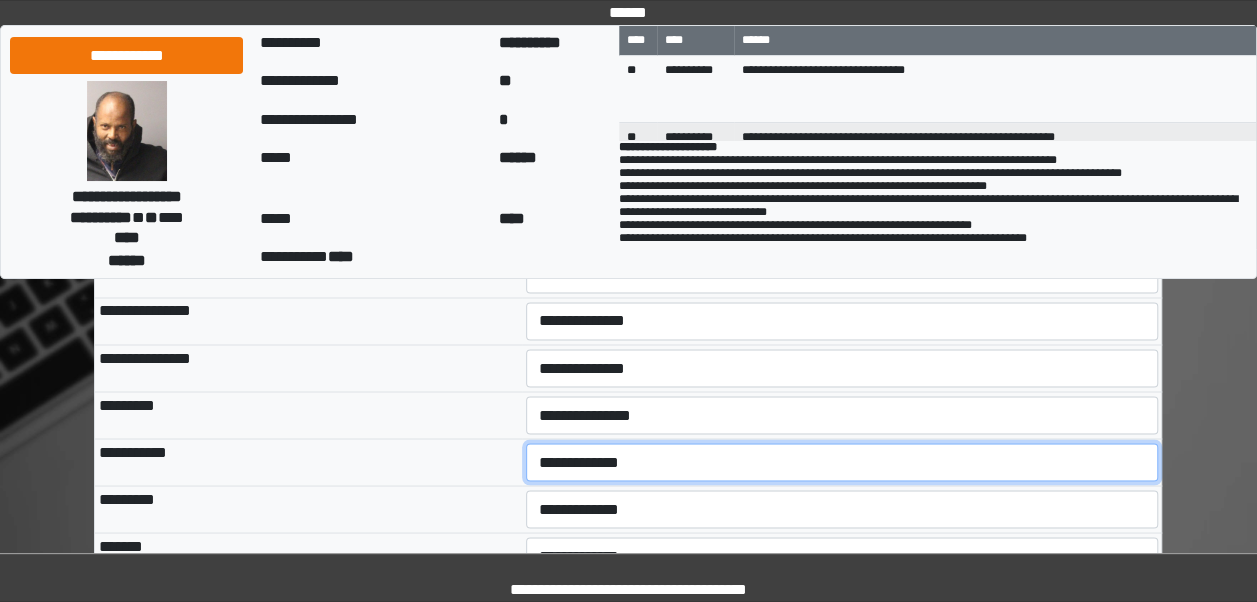 click on "**********" at bounding box center (842, 462) 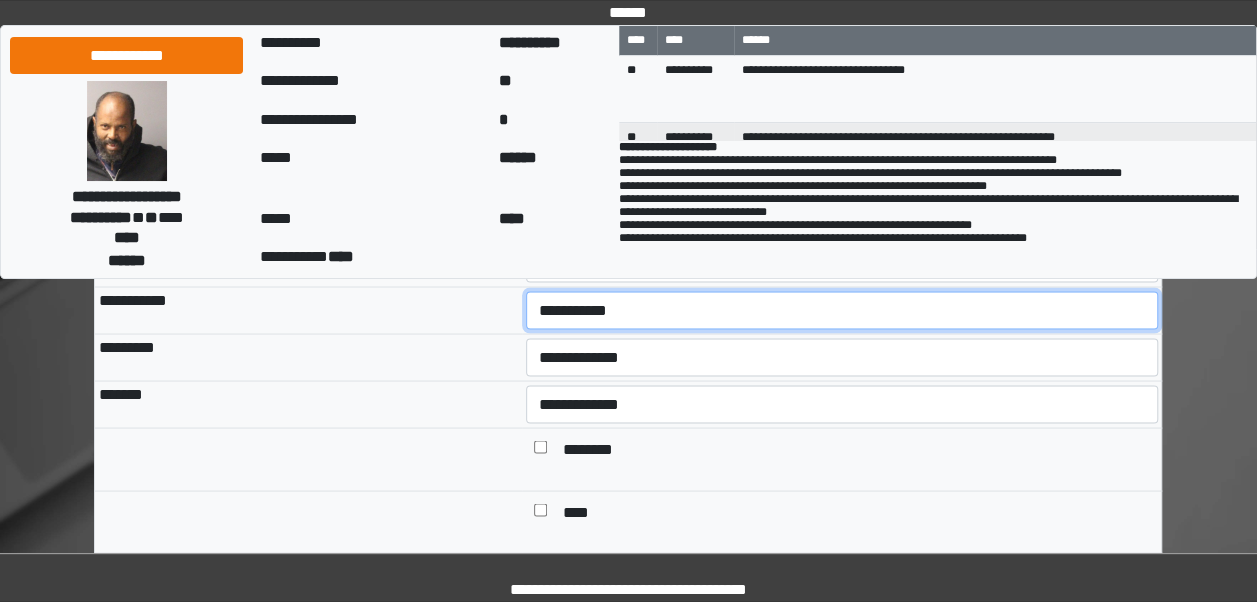 scroll, scrollTop: 1710, scrollLeft: 0, axis: vertical 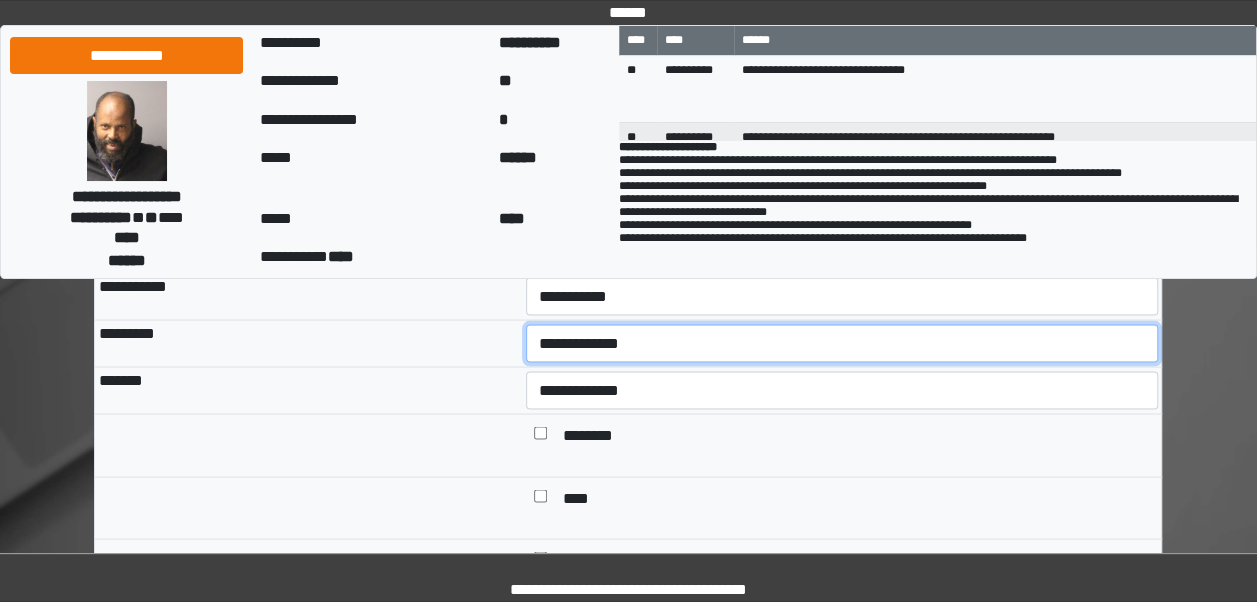 click on "**********" at bounding box center (842, 343) 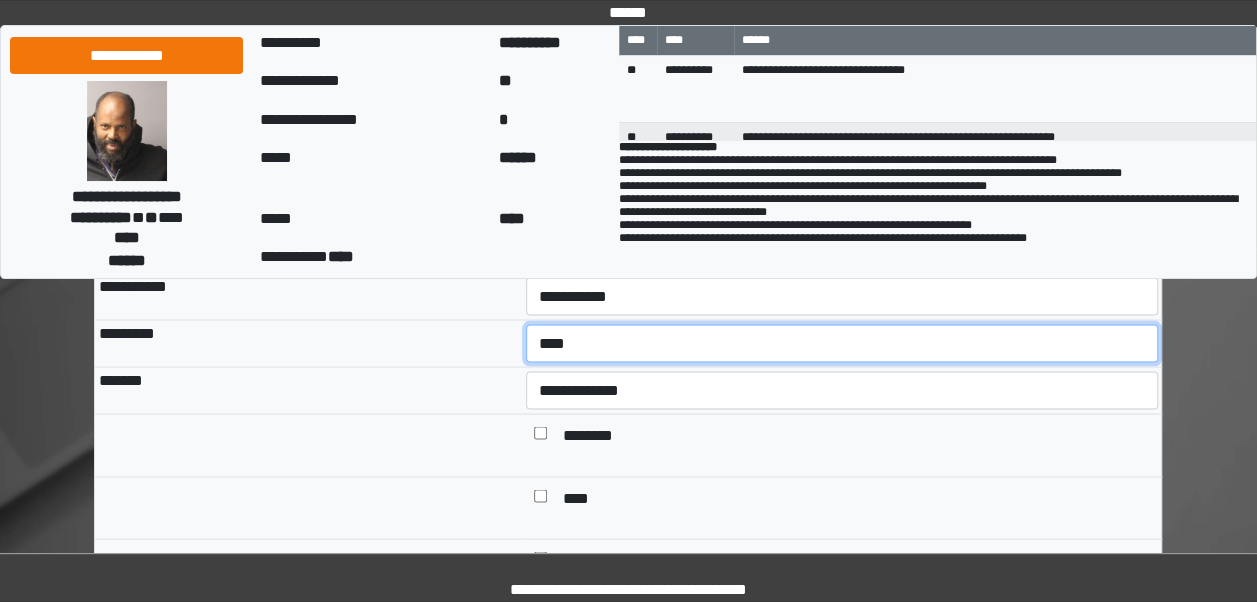 click on "**********" at bounding box center [842, 343] 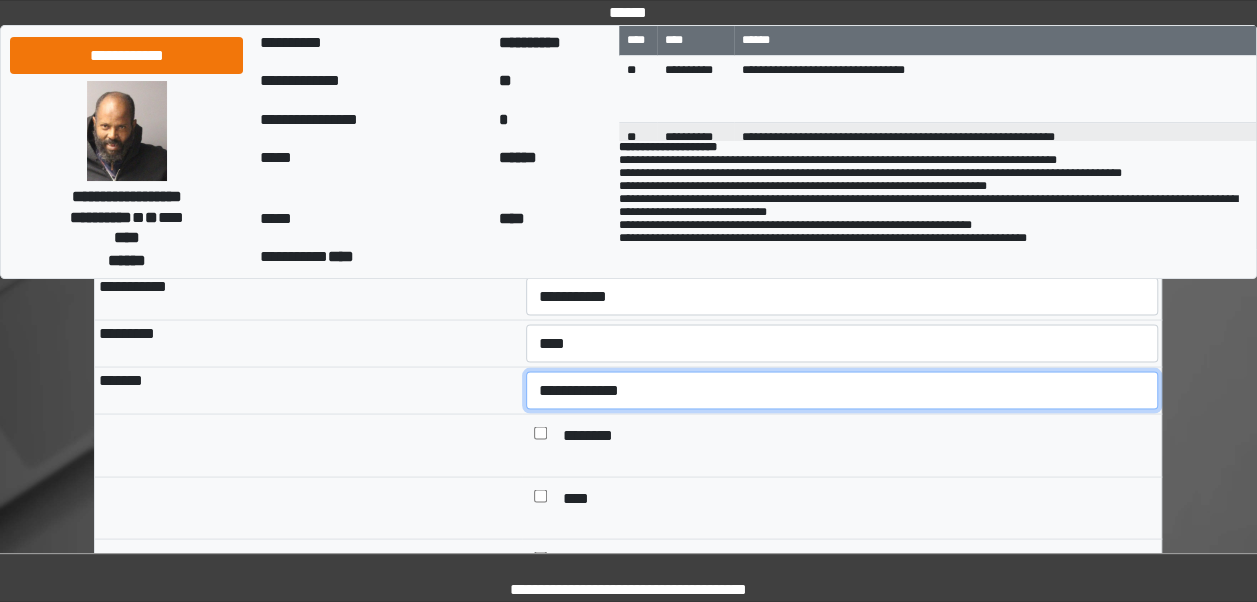 click on "**********" at bounding box center (842, 390) 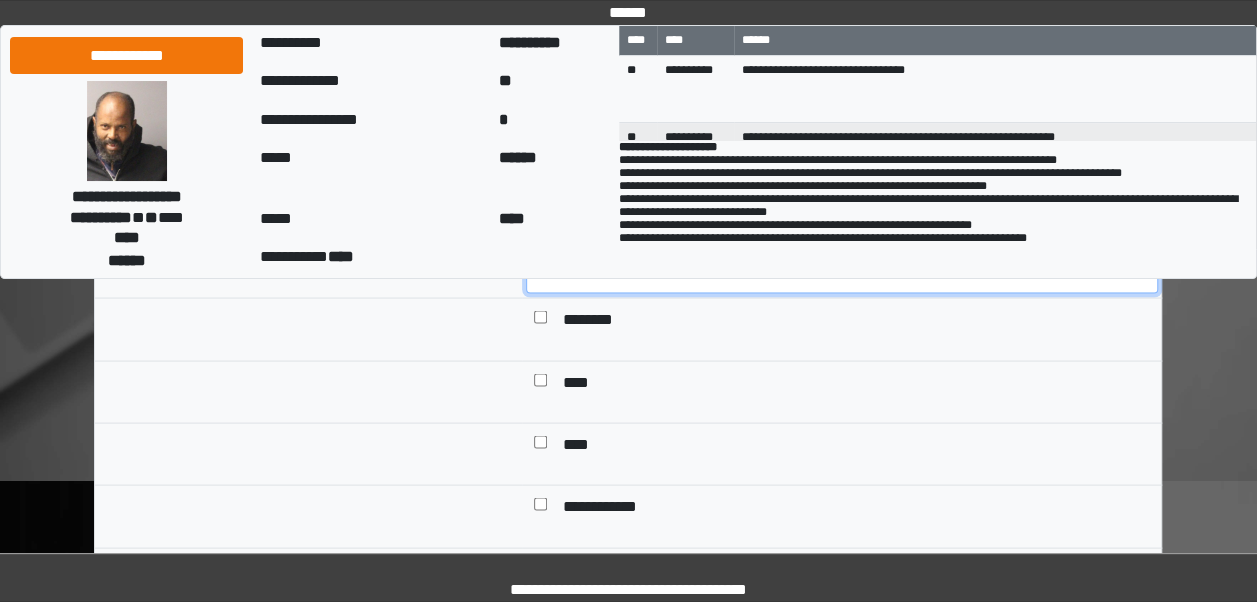 scroll, scrollTop: 1862, scrollLeft: 0, axis: vertical 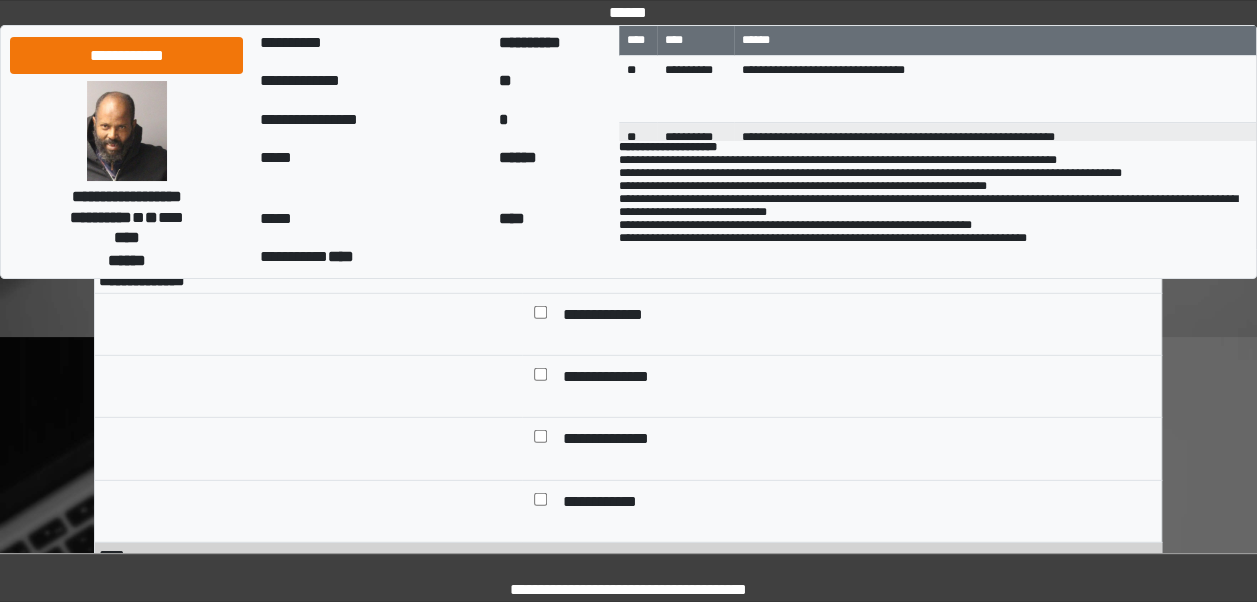 click at bounding box center [540, 503] 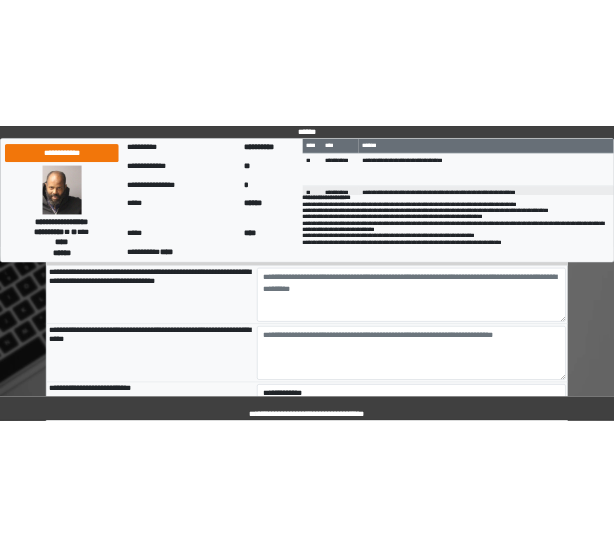 scroll, scrollTop: 3039, scrollLeft: 0, axis: vertical 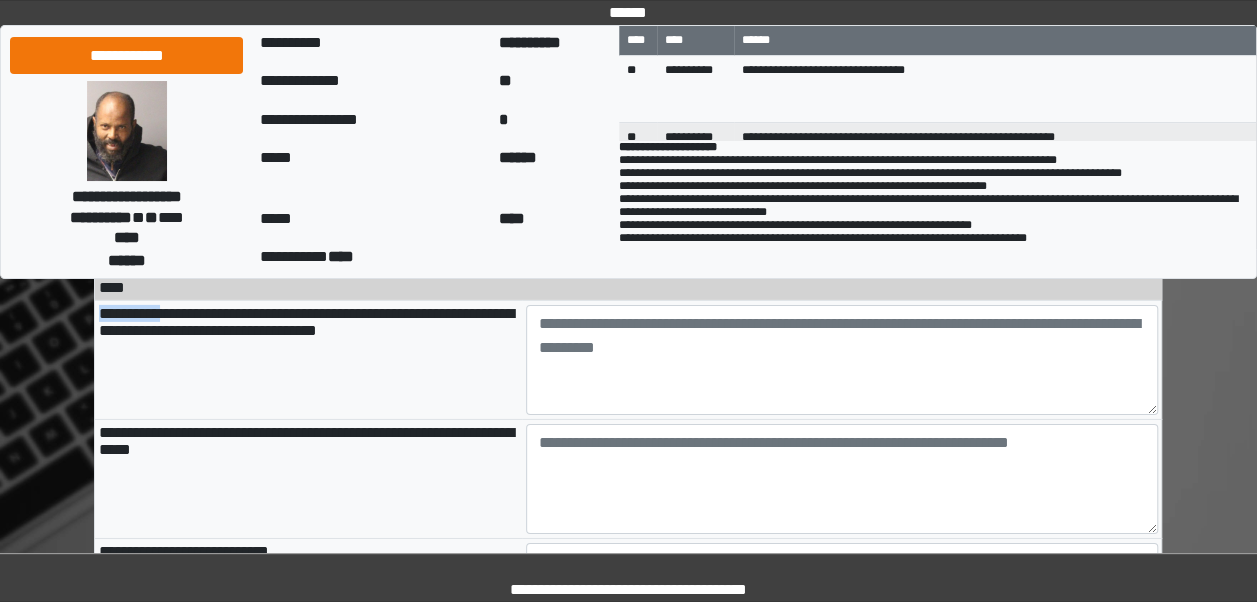 drag, startPoint x: 101, startPoint y: 334, endPoint x: 172, endPoint y: 341, distance: 71.34424 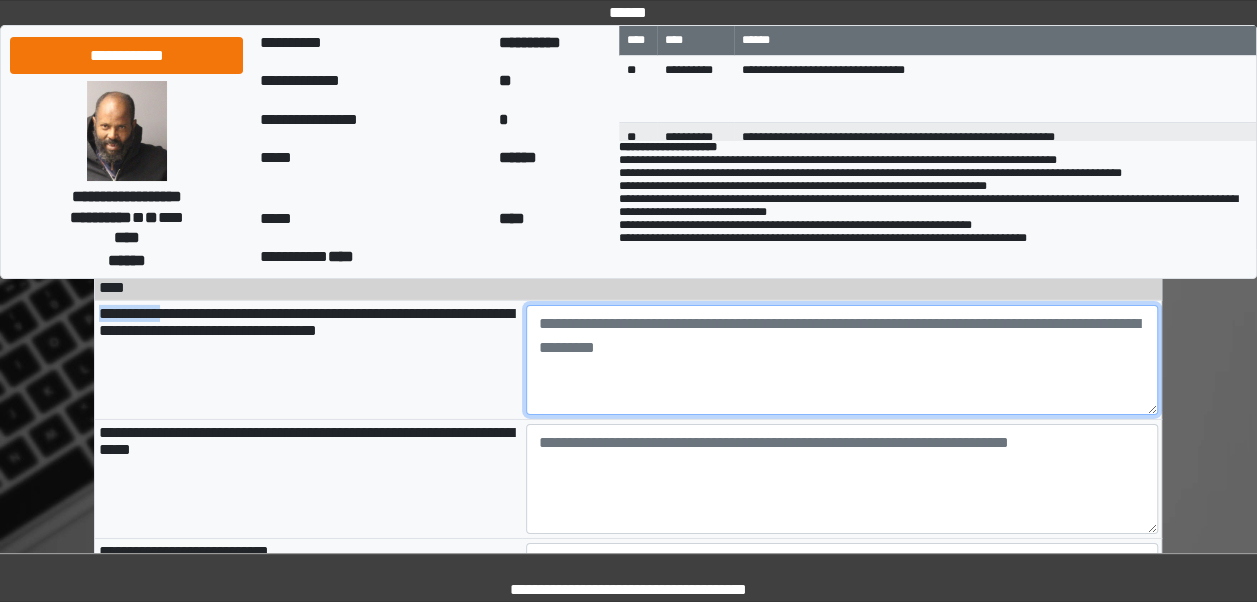click at bounding box center [842, 360] 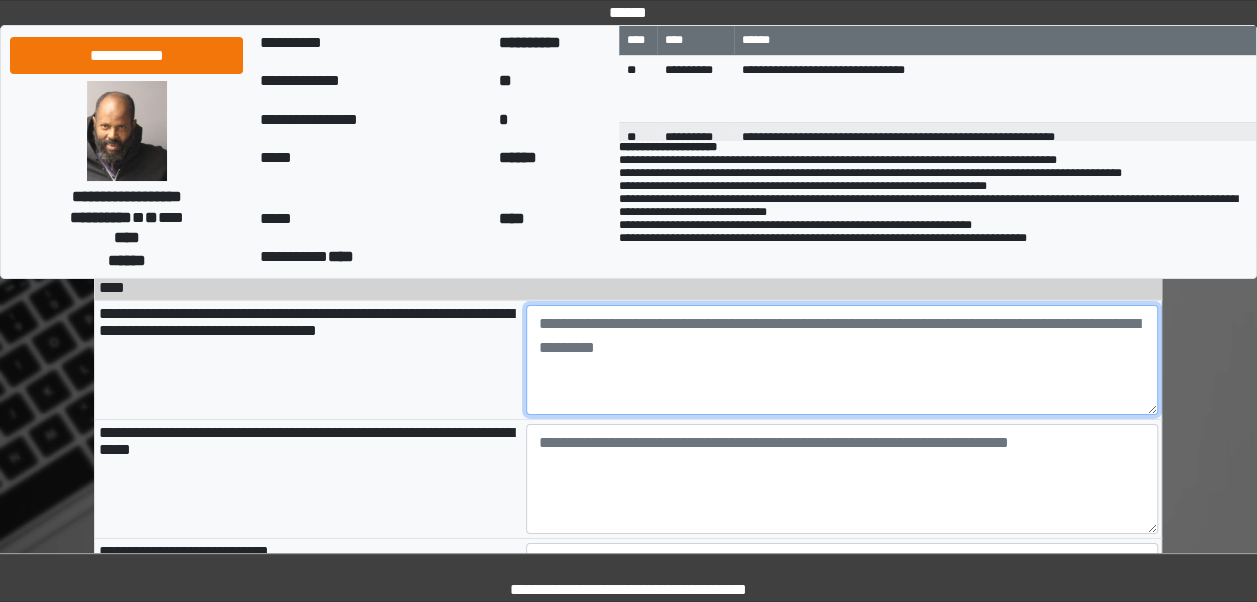 paste on "**********" 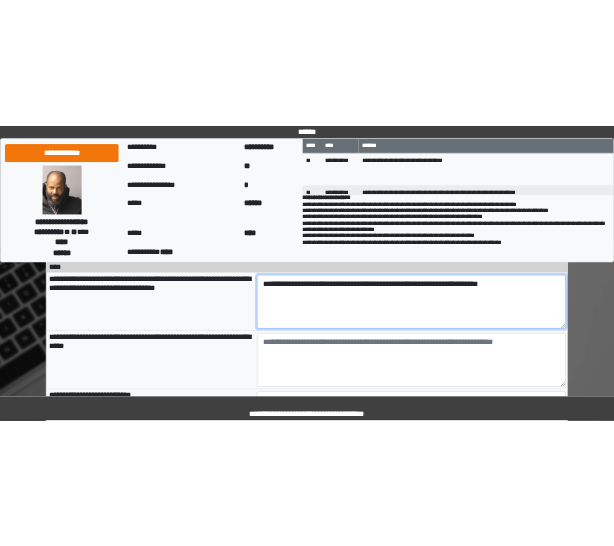 scroll, scrollTop: 256, scrollLeft: 0, axis: vertical 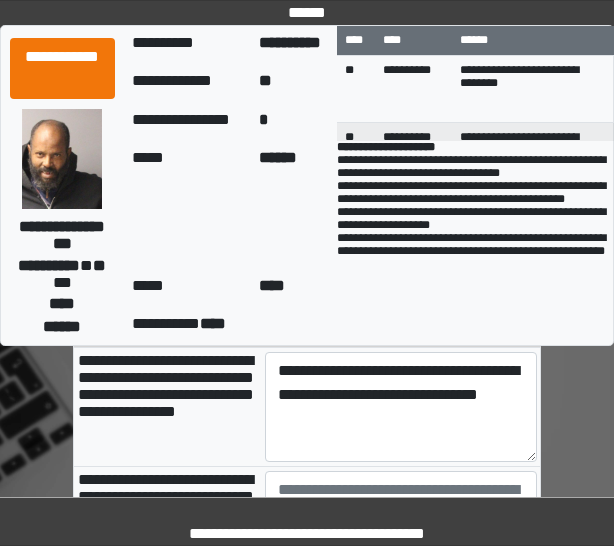 click on "**********" at bounding box center (307, 521) 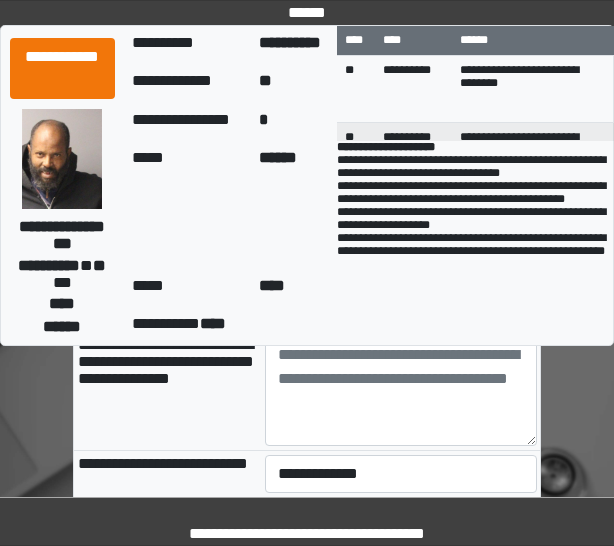 scroll, scrollTop: 3200, scrollLeft: 0, axis: vertical 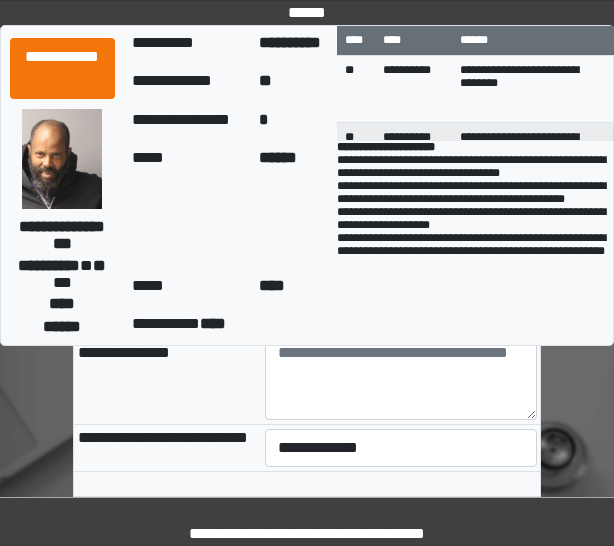 click on "**********" at bounding box center [401, 246] 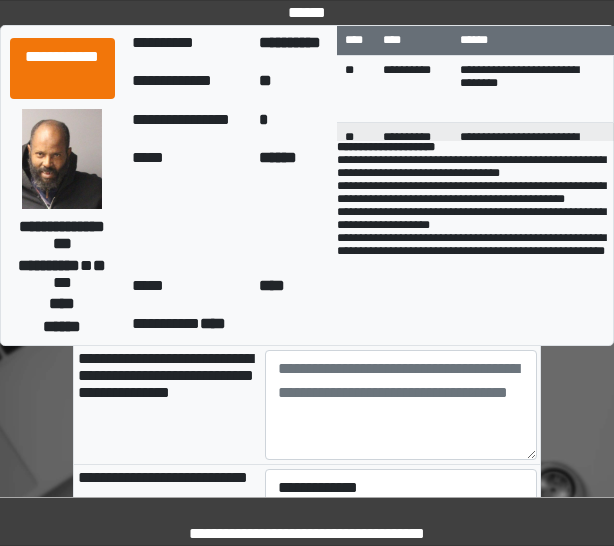 paste on "**********" 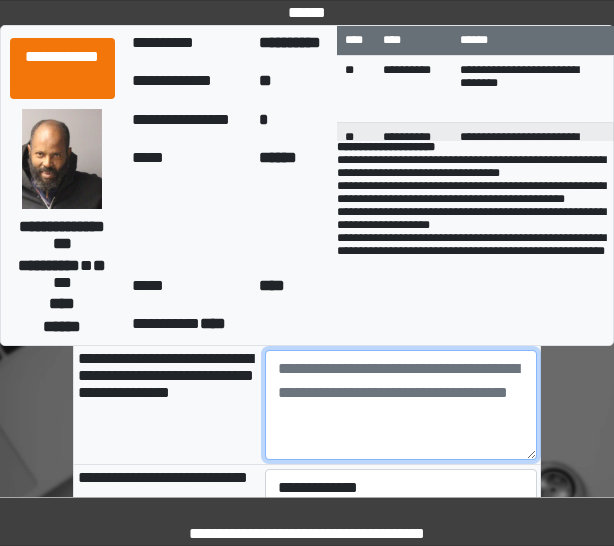 click at bounding box center (401, 405) 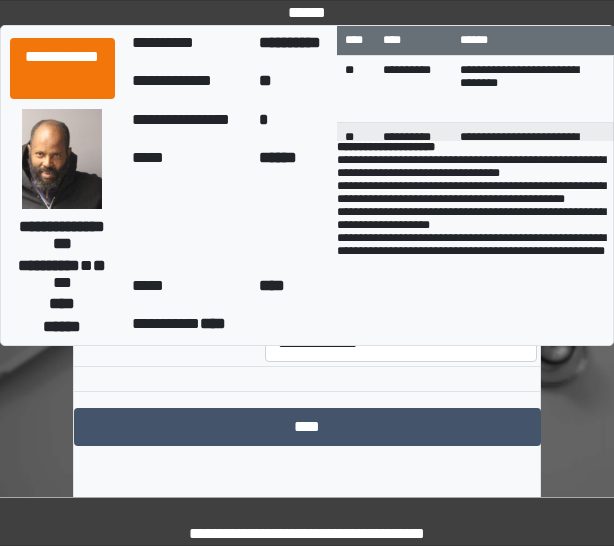 scroll, scrollTop: 3321, scrollLeft: 0, axis: vertical 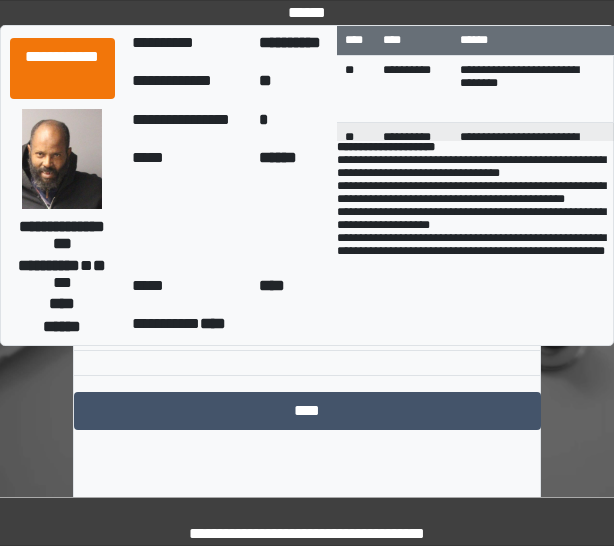 type on "**********" 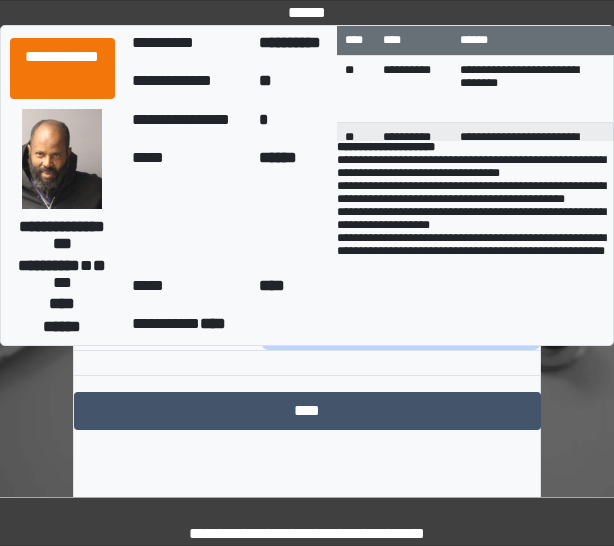 click on "**********" at bounding box center [401, 327] 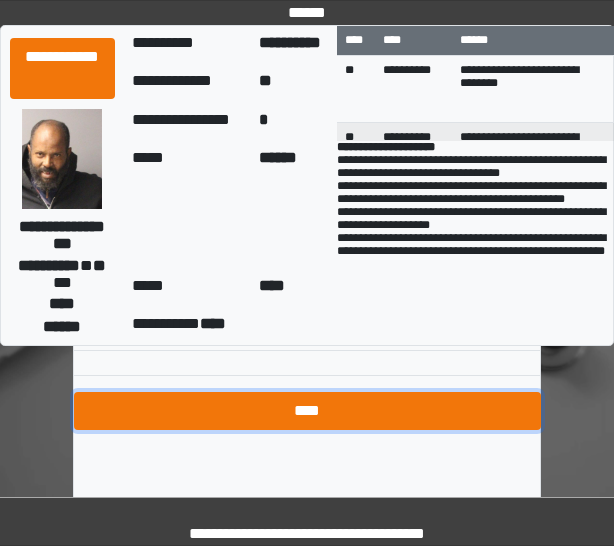 click on "****" at bounding box center (307, 411) 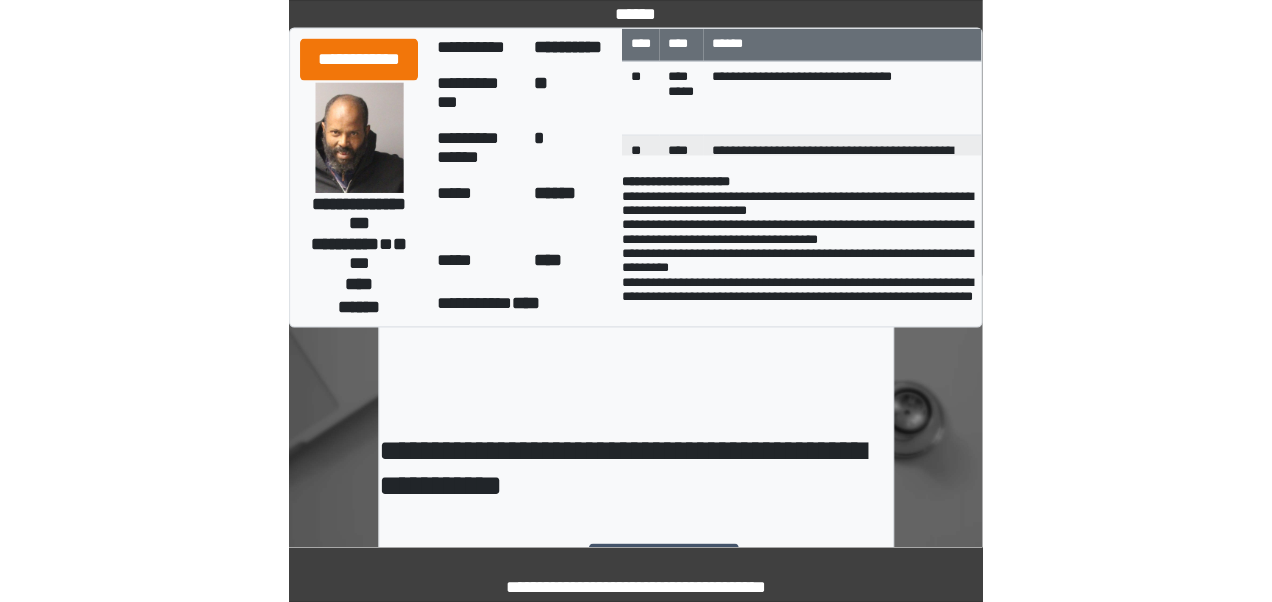 scroll, scrollTop: 0, scrollLeft: 0, axis: both 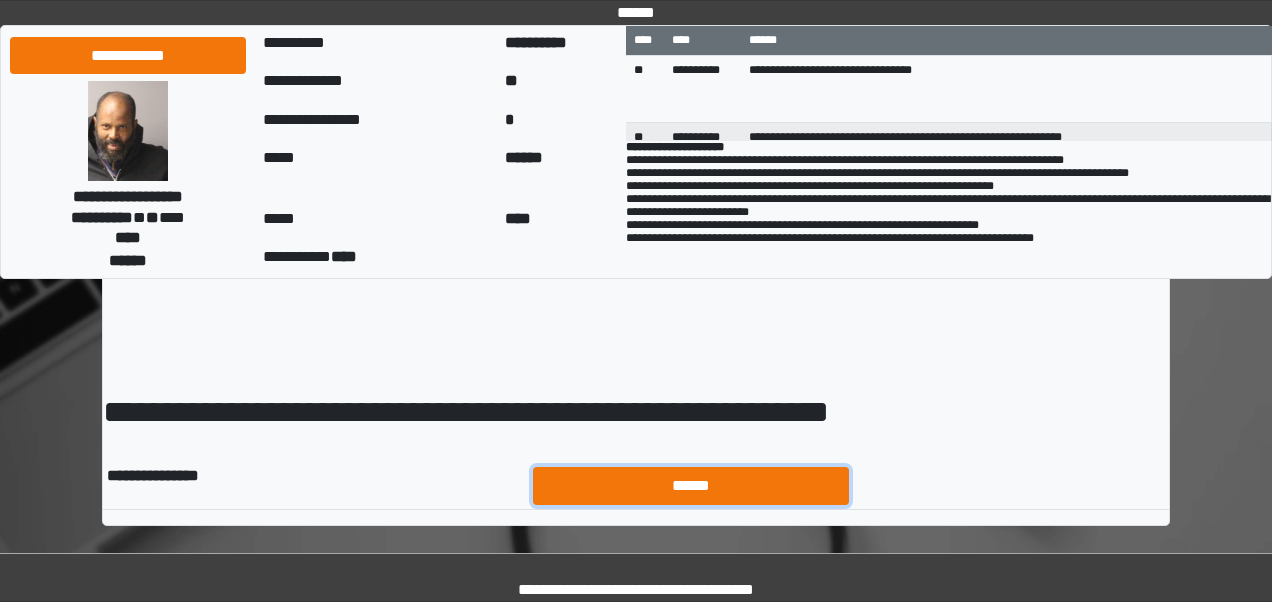 click on "******" at bounding box center (691, 485) 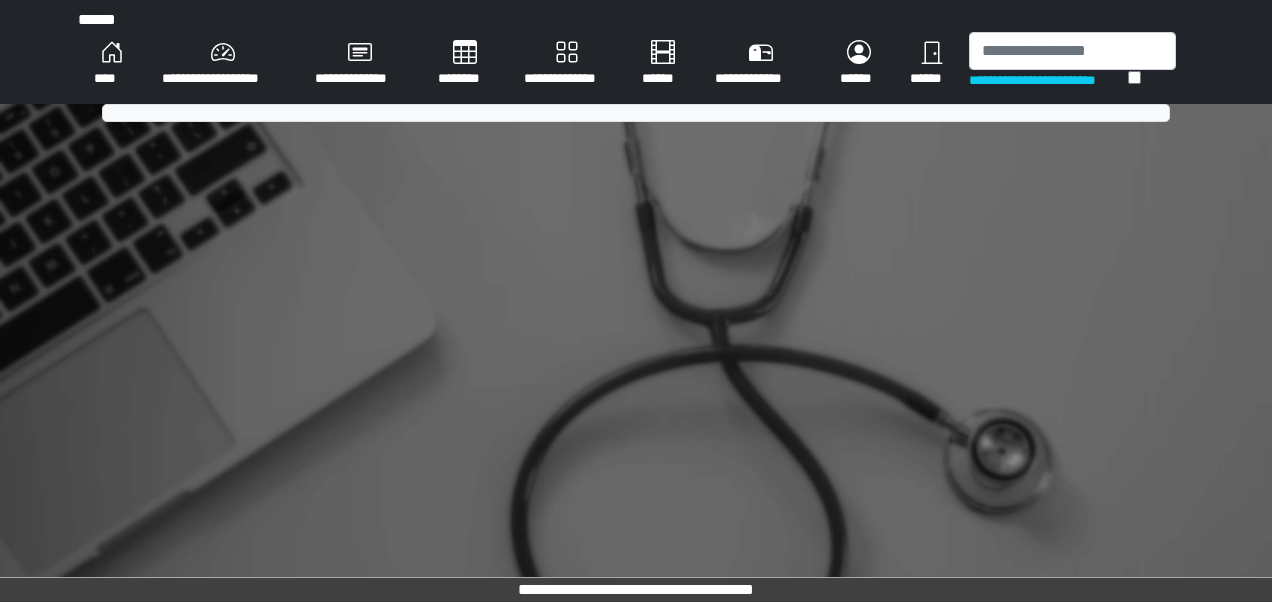 scroll, scrollTop: 0, scrollLeft: 0, axis: both 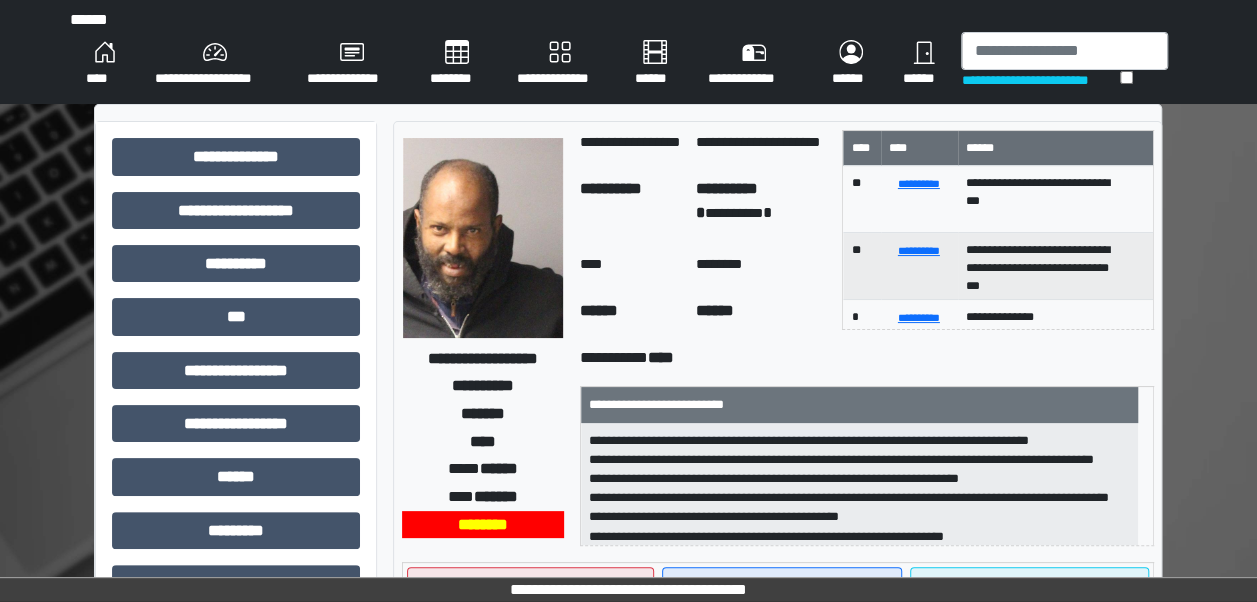 click on "****" at bounding box center [104, 64] 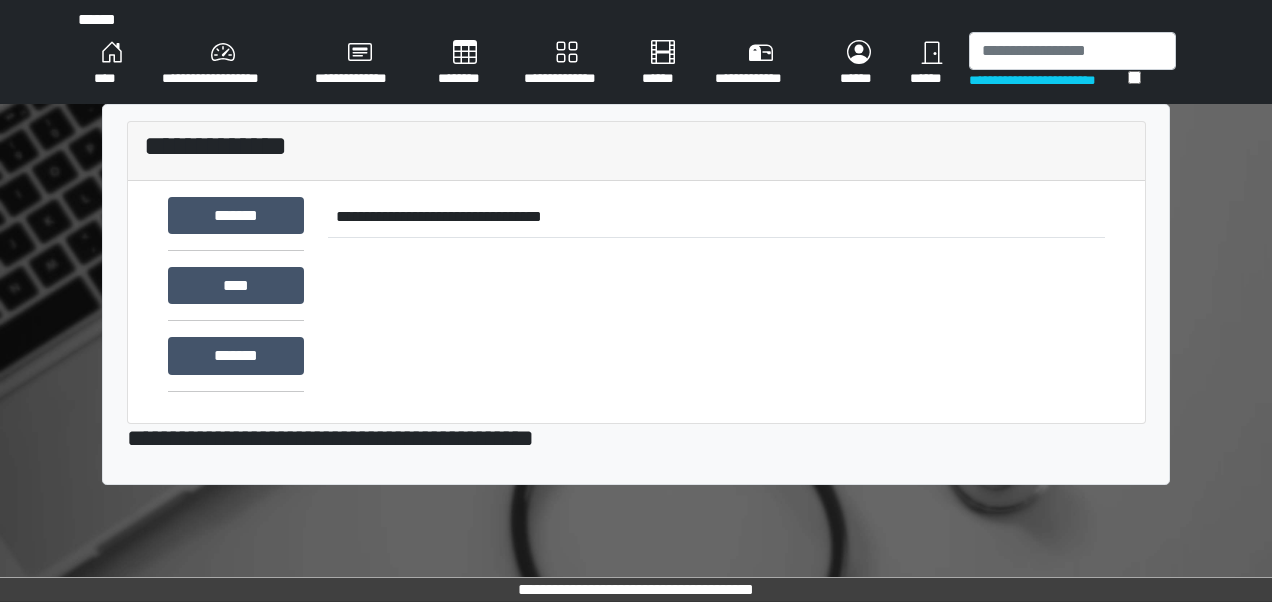 click on "**********" at bounding box center [636, 301] 